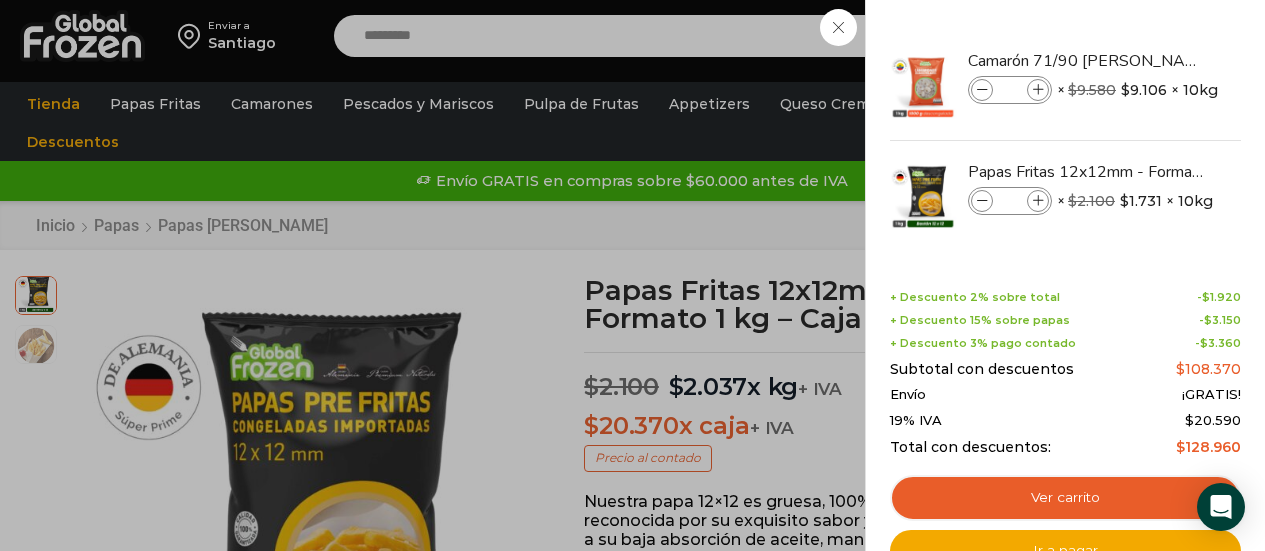 scroll, scrollTop: 1, scrollLeft: 0, axis: vertical 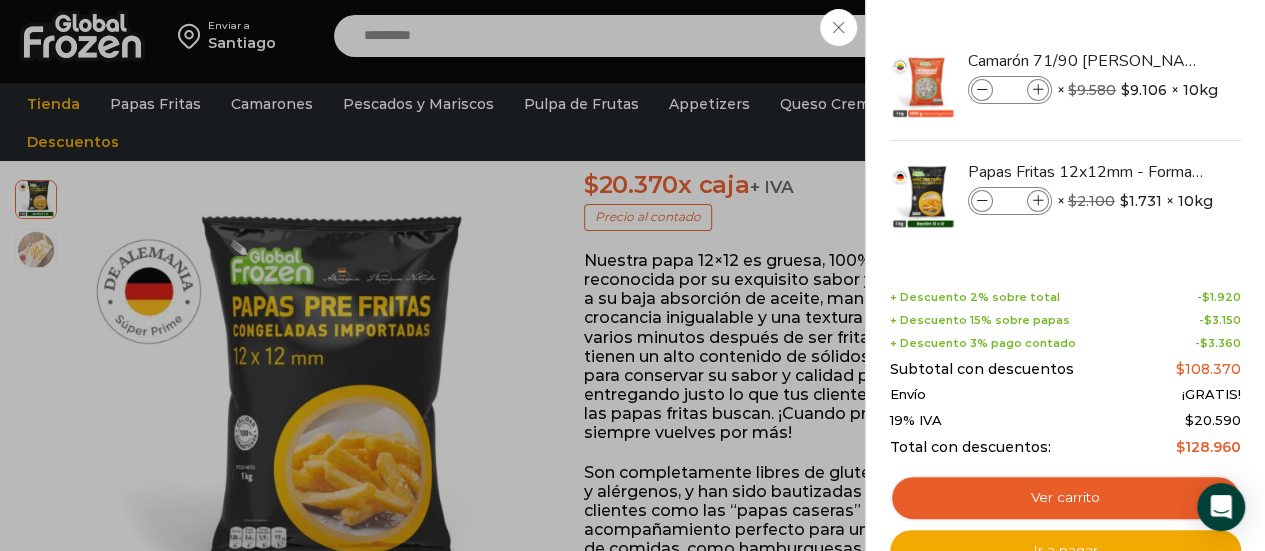 click on "2
Carrito
2
2
Shopping Cart
*" at bounding box center (1195, 36) 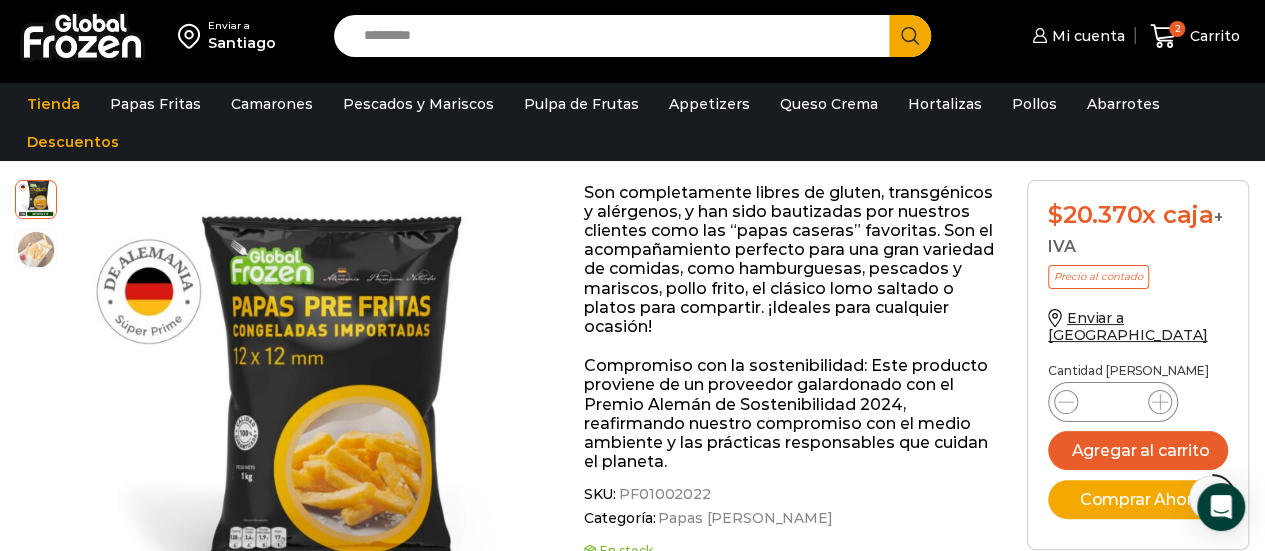 scroll, scrollTop: 1003, scrollLeft: 0, axis: vertical 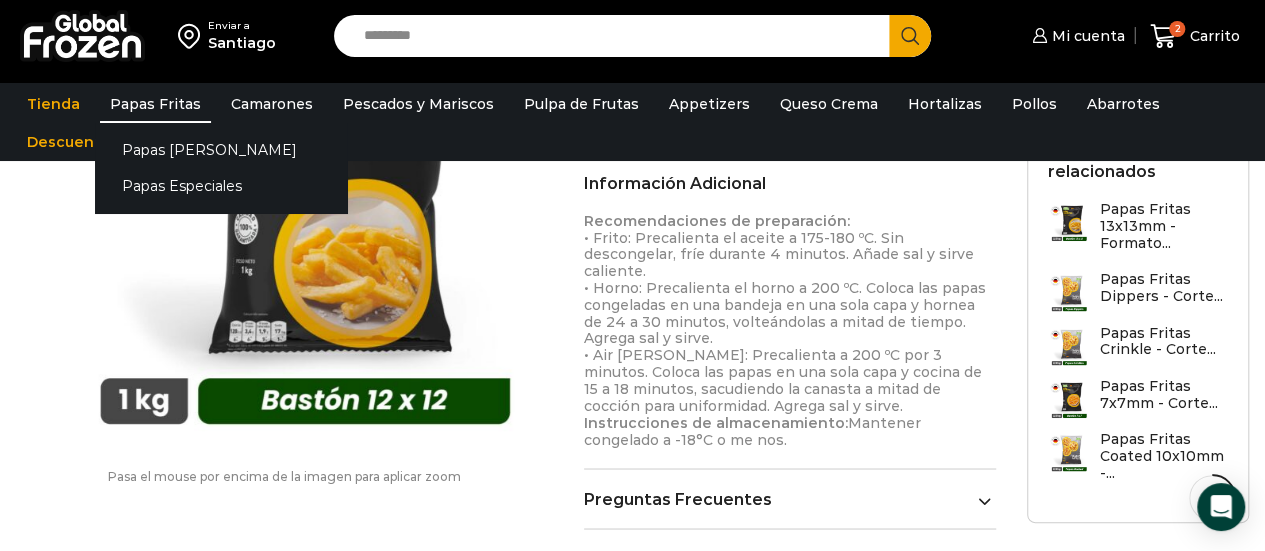 click on "Papas Fritas" at bounding box center (155, 104) 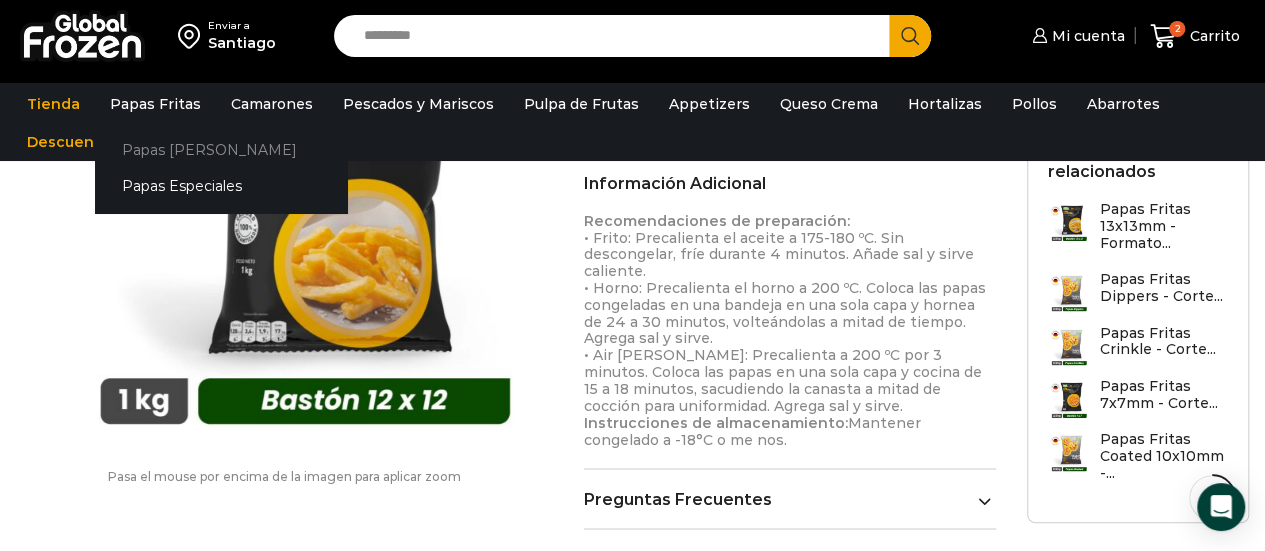 click on "Papas [PERSON_NAME]" at bounding box center (221, 149) 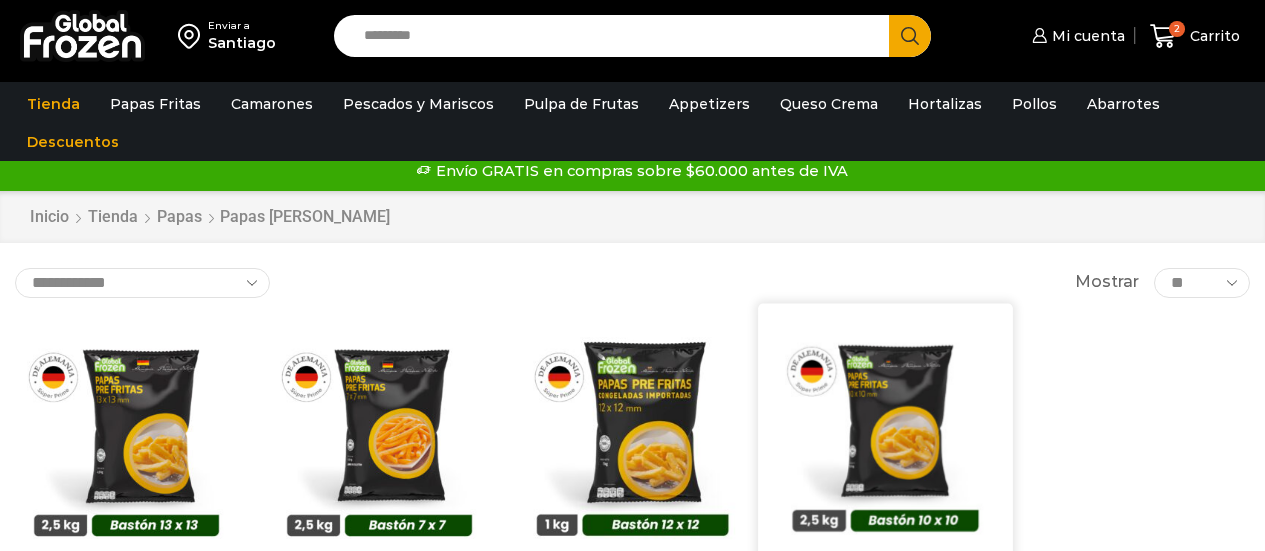 scroll, scrollTop: 0, scrollLeft: 0, axis: both 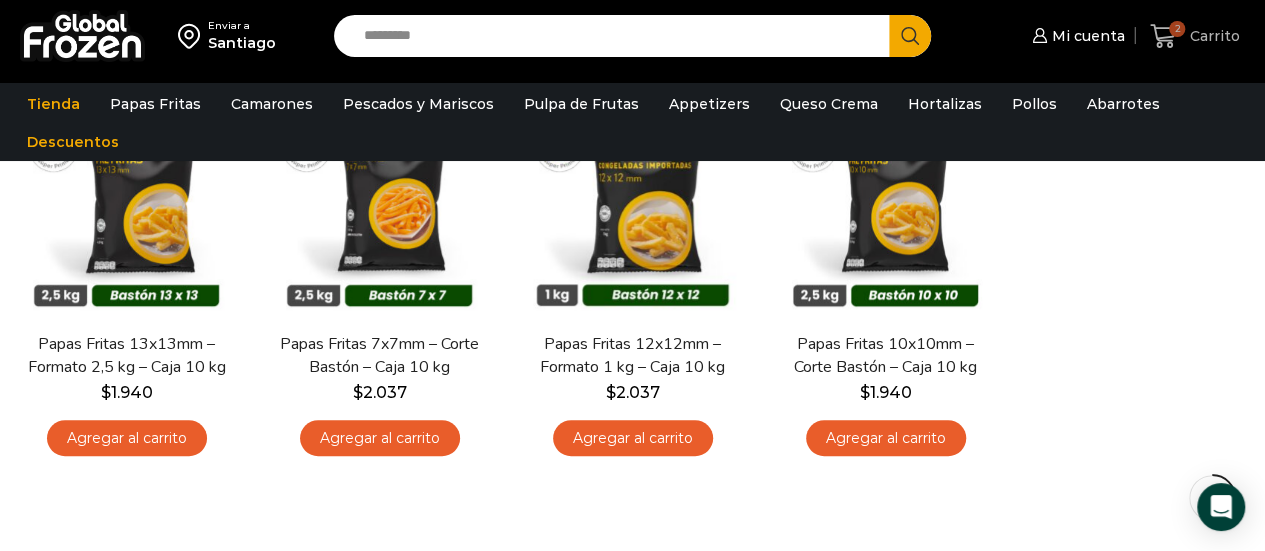 click on "2" at bounding box center [1167, 36] 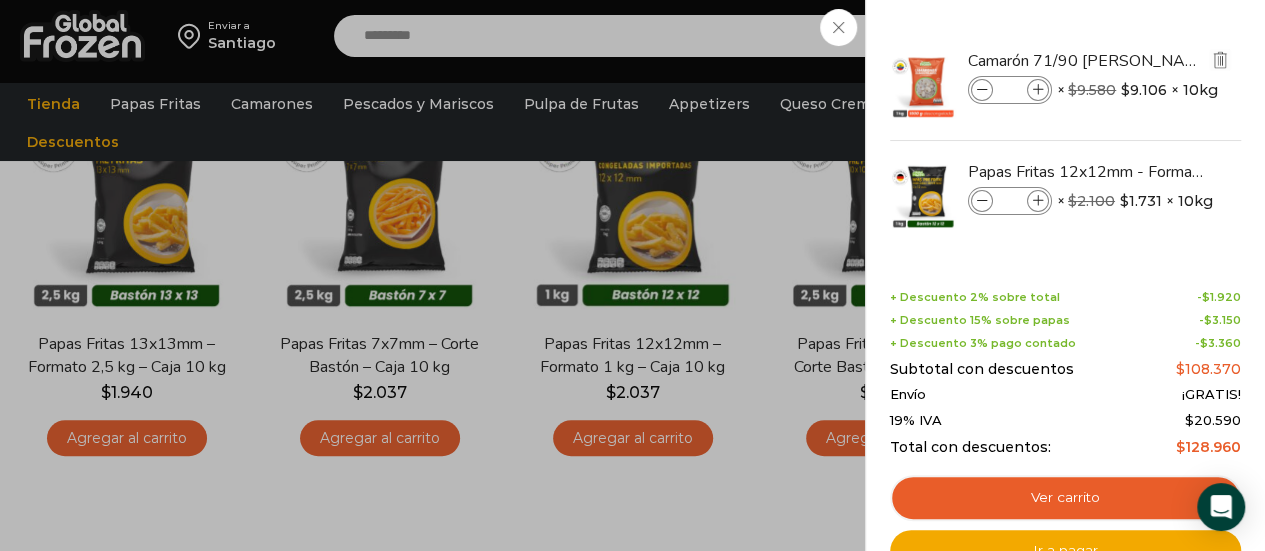click on "Camarón 71/90 Crudo Pelado sin Vena - Super Prime - Caja 10 kg
Camarón 71/90 Crudo Pelado sin Vena - Super Prime - Caja 10 kg cantidad
*
×  $ 9.580   El precio original era: $9.580. $ 9.106 El precio actual es: $9.106.  × 10kg 1 ×  $ 9.580   El precio original era: $9.580. $ 9.106 El precio actual es: $9.106.  × 10kg
SKU:                                                 PM04010013" at bounding box center (1099, 79) 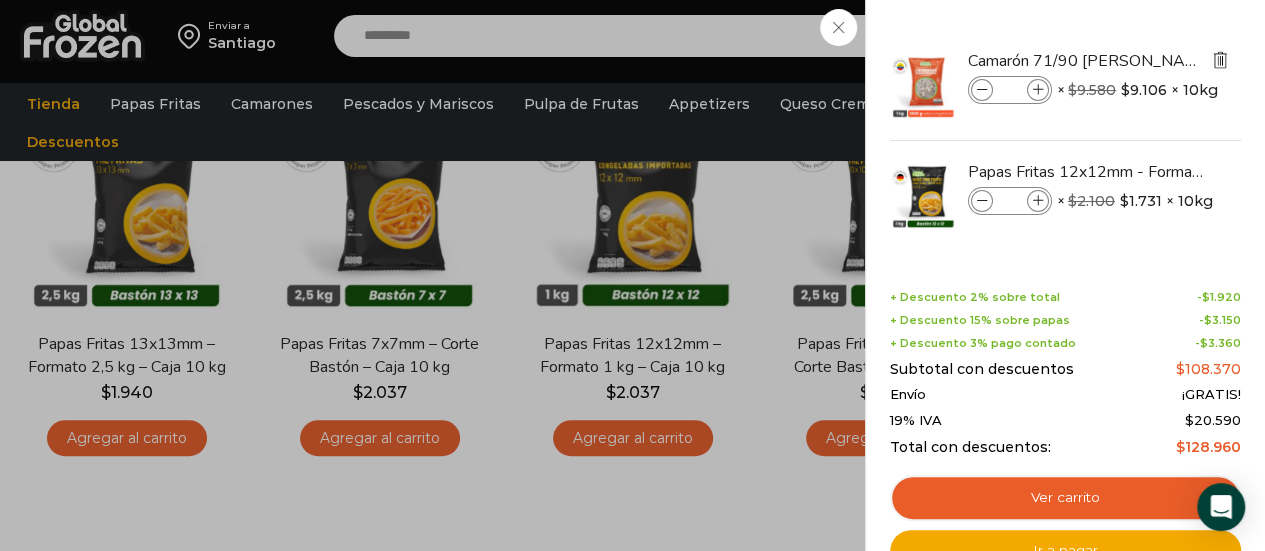 click at bounding box center [1220, 60] 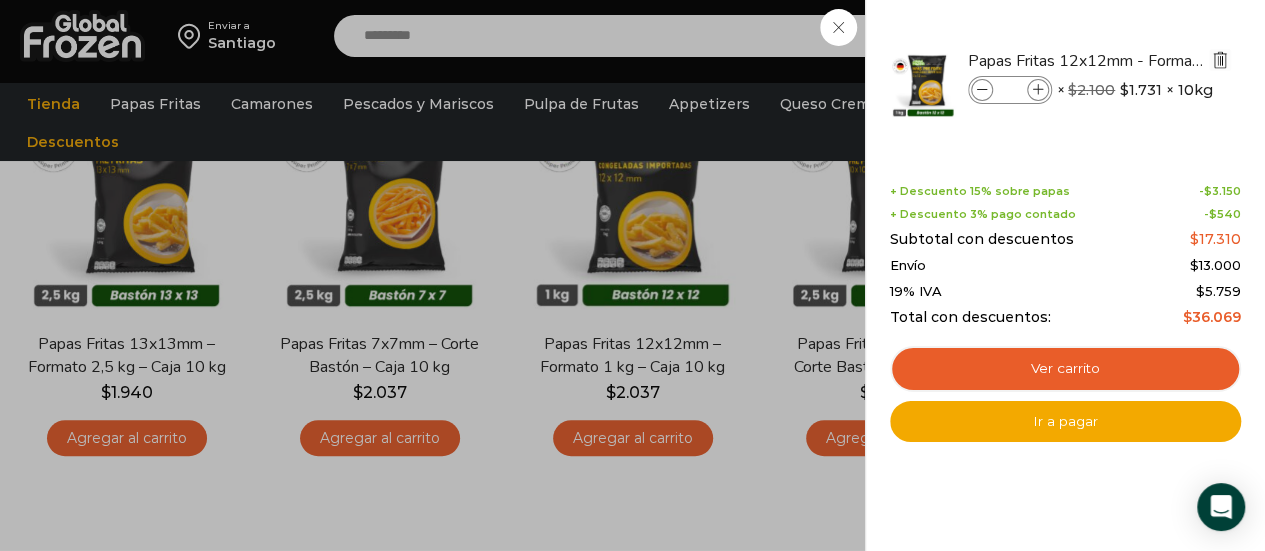 click at bounding box center [1220, 60] 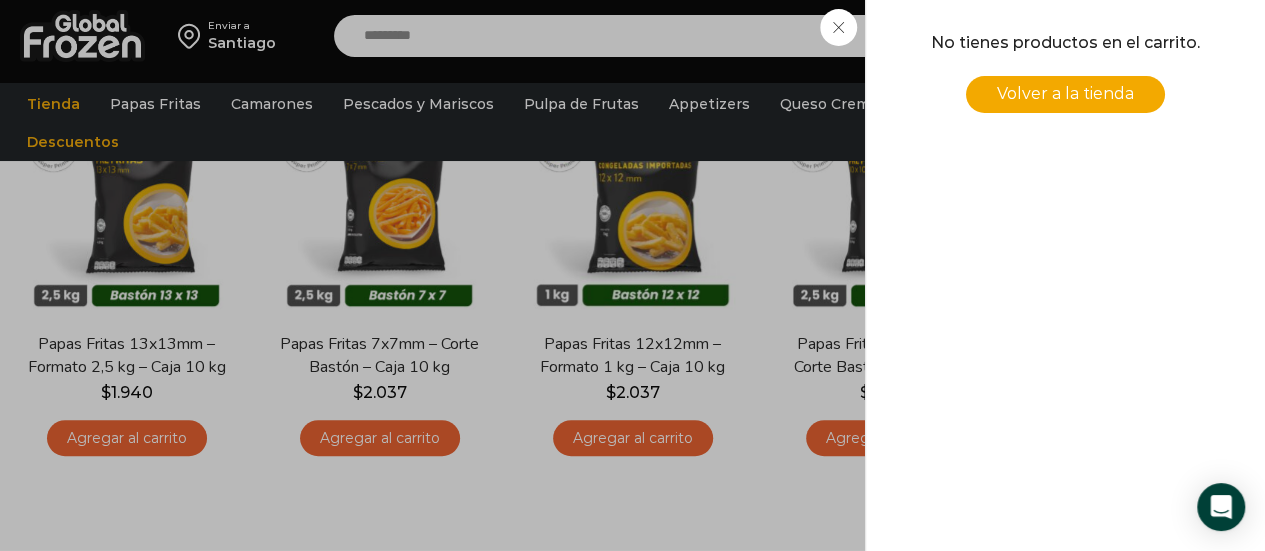 click on "0
Carrito
0
0
Shopping Cart
No tienes productos en el carrito.
Volver a la tienda
-" at bounding box center [1195, 36] 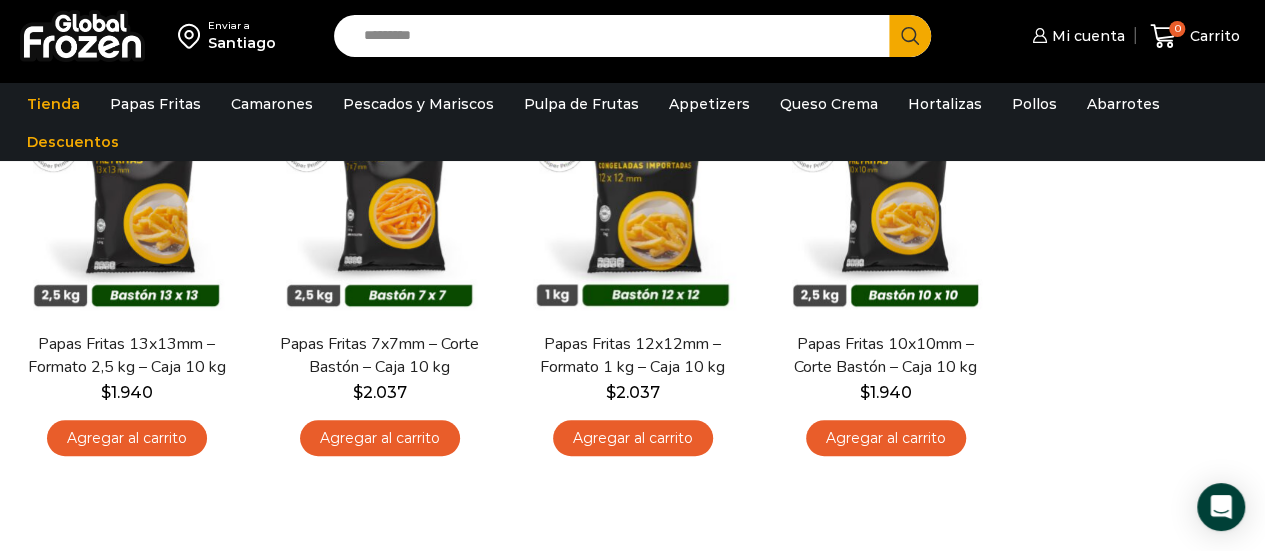 scroll, scrollTop: 0, scrollLeft: 0, axis: both 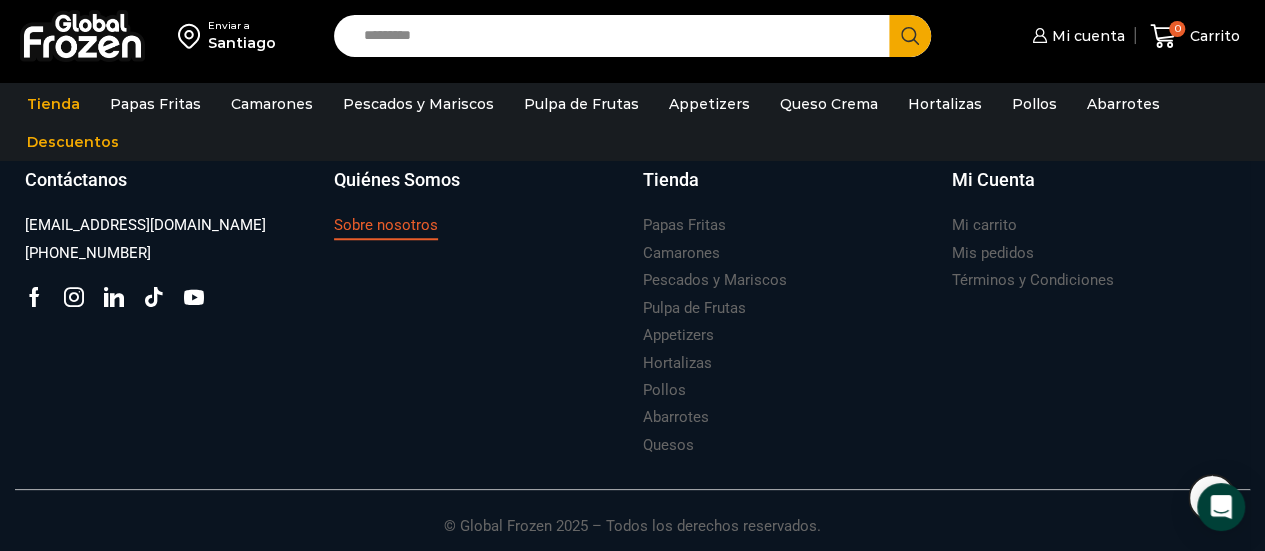 click on "Sobre nosotros" at bounding box center (386, 225) 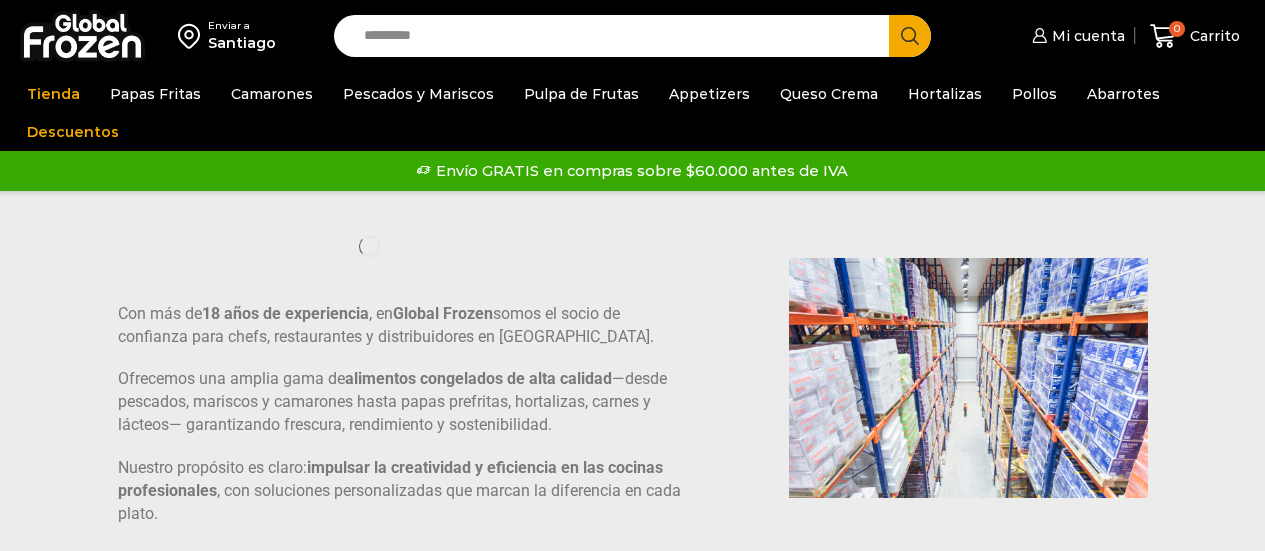 scroll, scrollTop: 0, scrollLeft: 0, axis: both 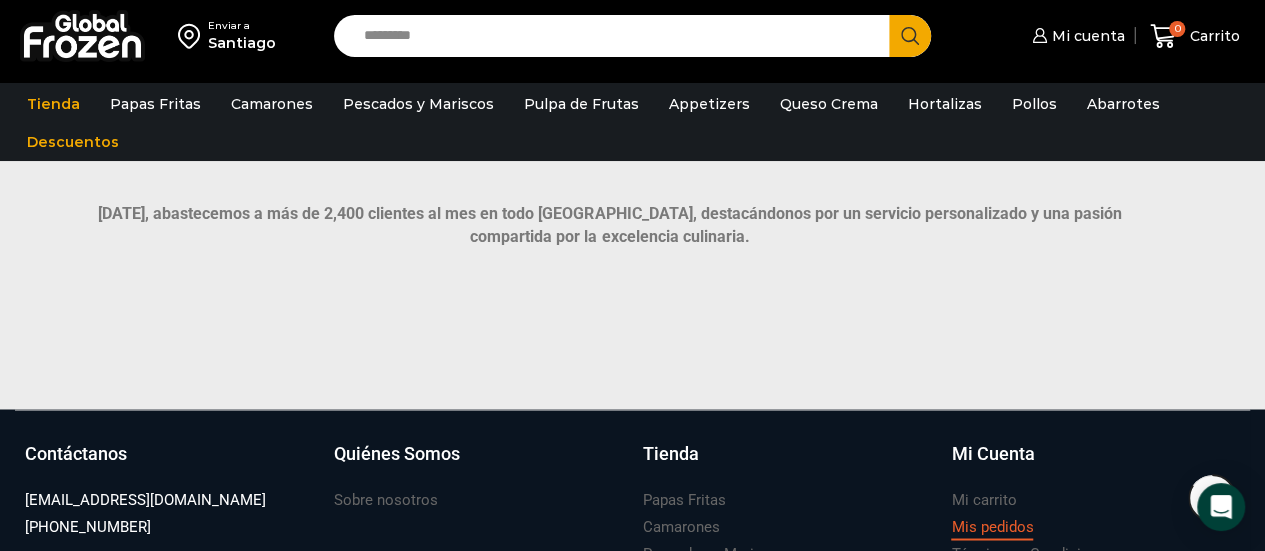 click on "Mis pedidos" at bounding box center (992, 526) 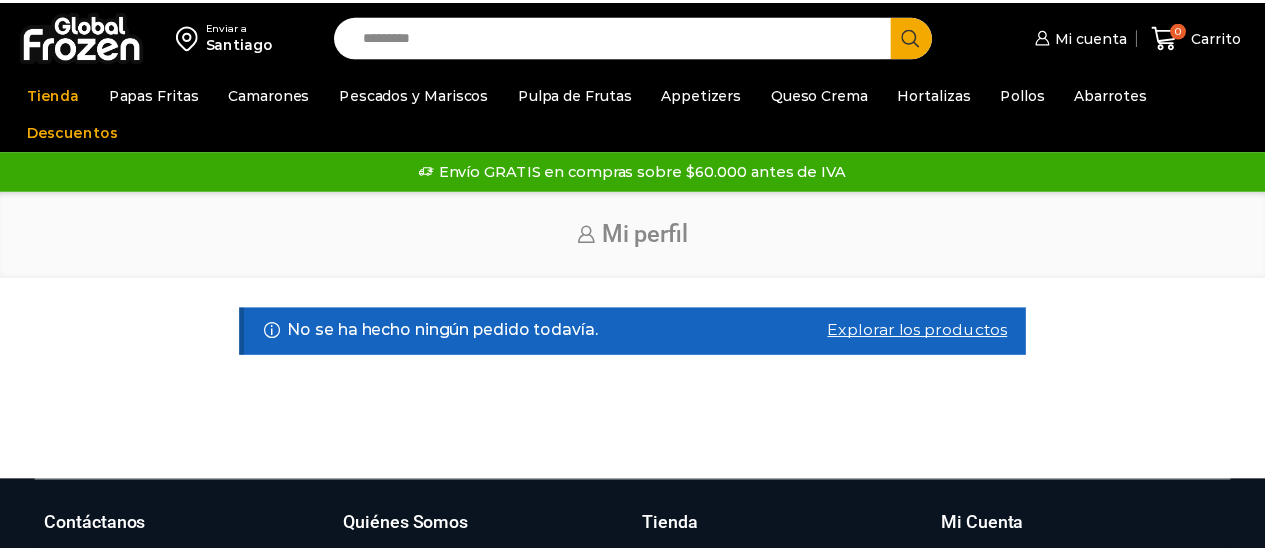 scroll, scrollTop: 0, scrollLeft: 0, axis: both 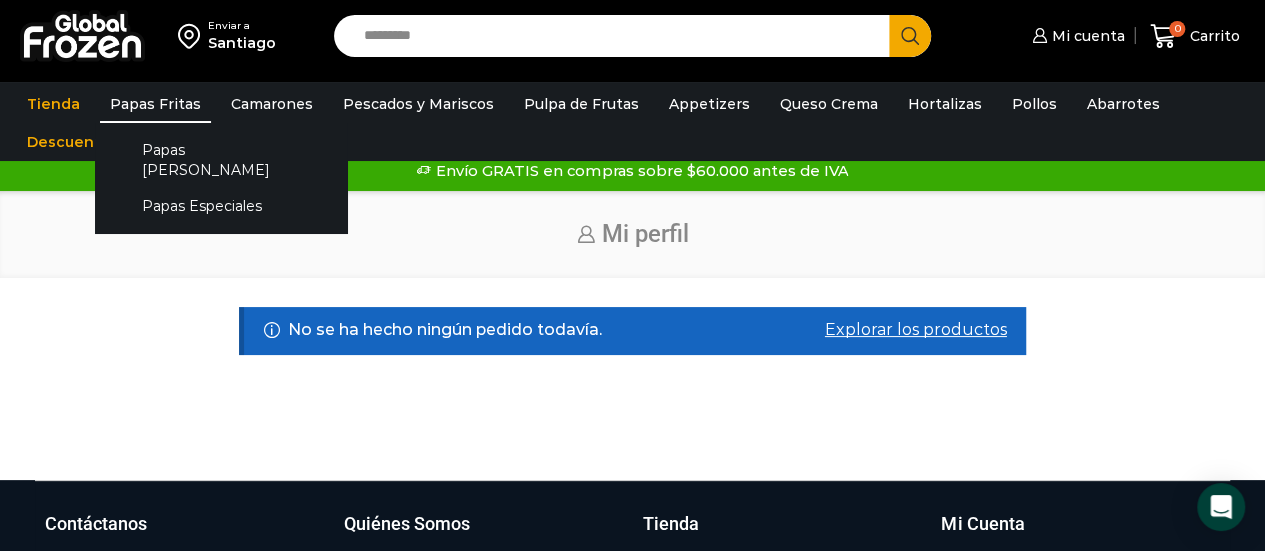 click on "Papas Fritas" at bounding box center (155, 104) 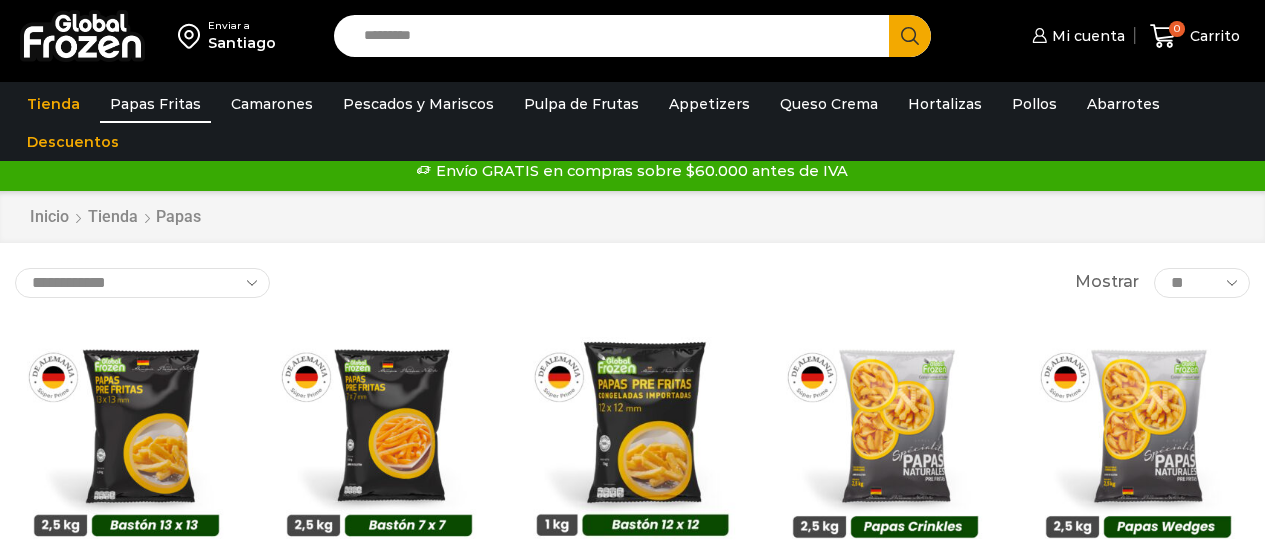 scroll, scrollTop: 0, scrollLeft: 0, axis: both 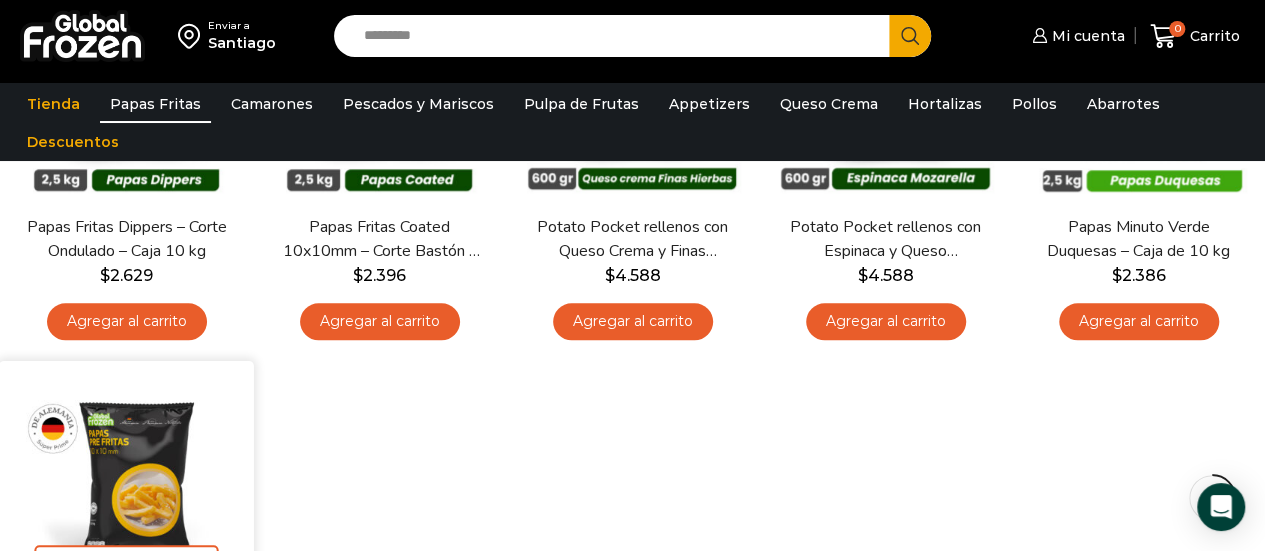 click at bounding box center [126, 488] 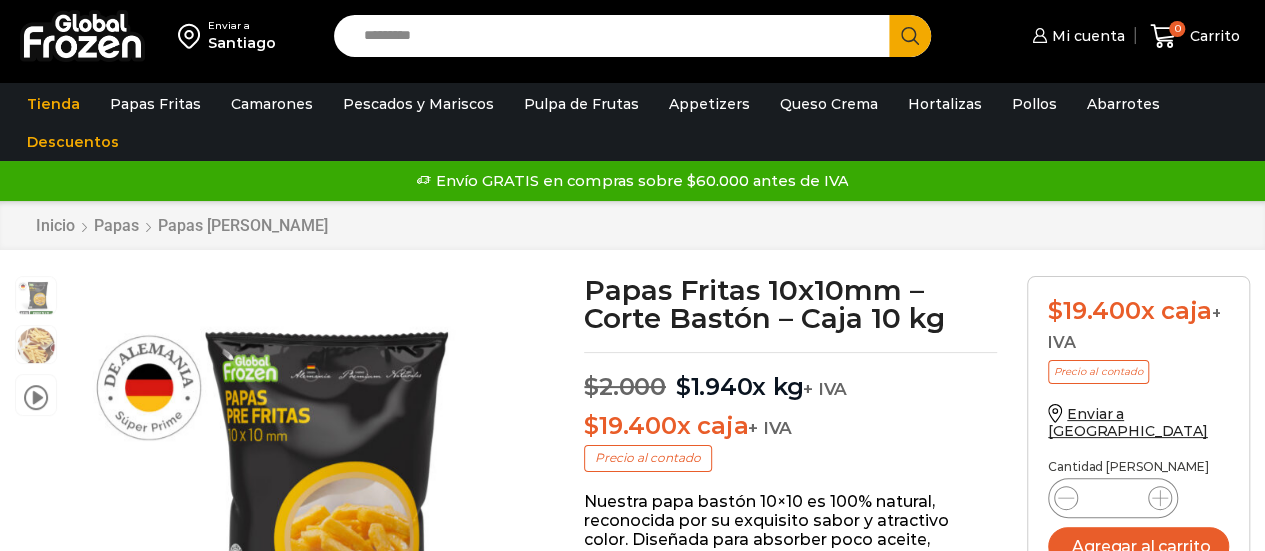 scroll, scrollTop: 1, scrollLeft: 0, axis: vertical 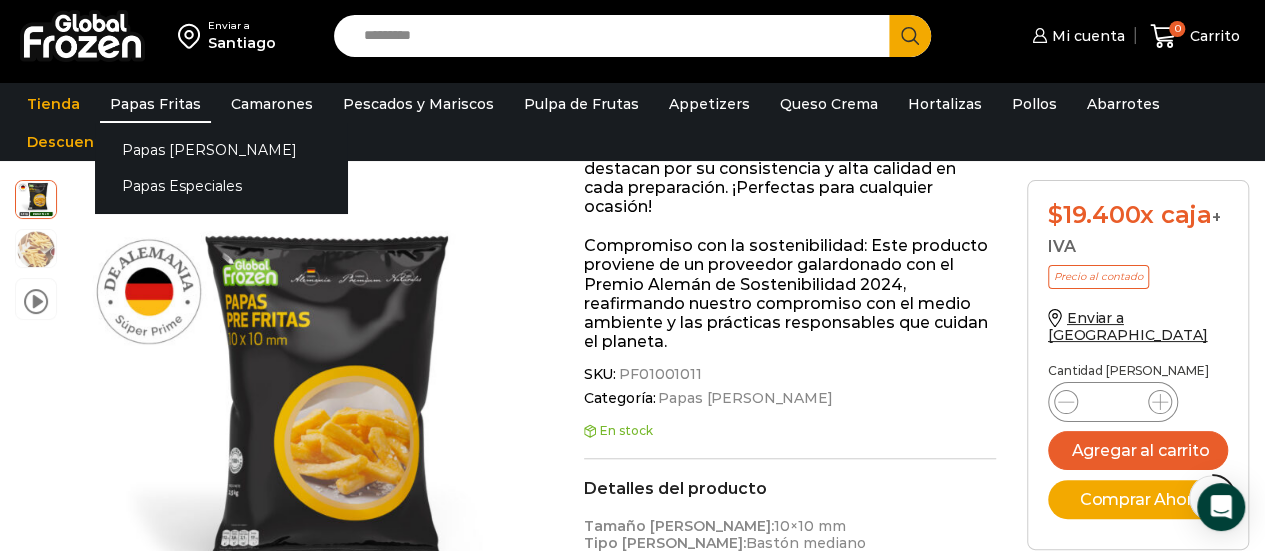 click on "Papas Fritas" at bounding box center [155, 104] 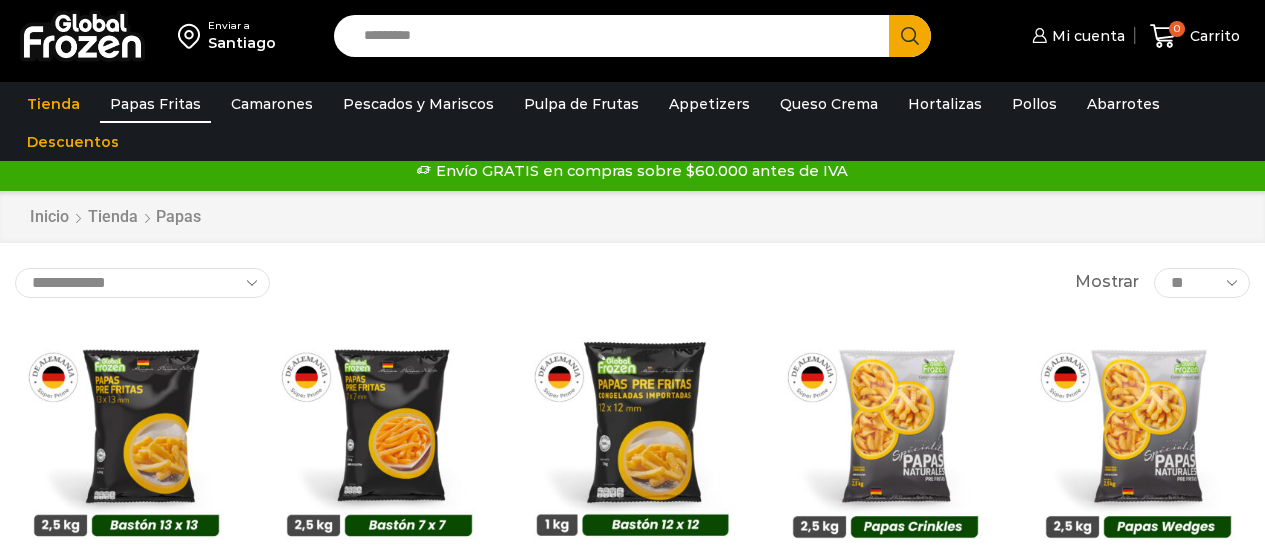 scroll, scrollTop: 0, scrollLeft: 0, axis: both 